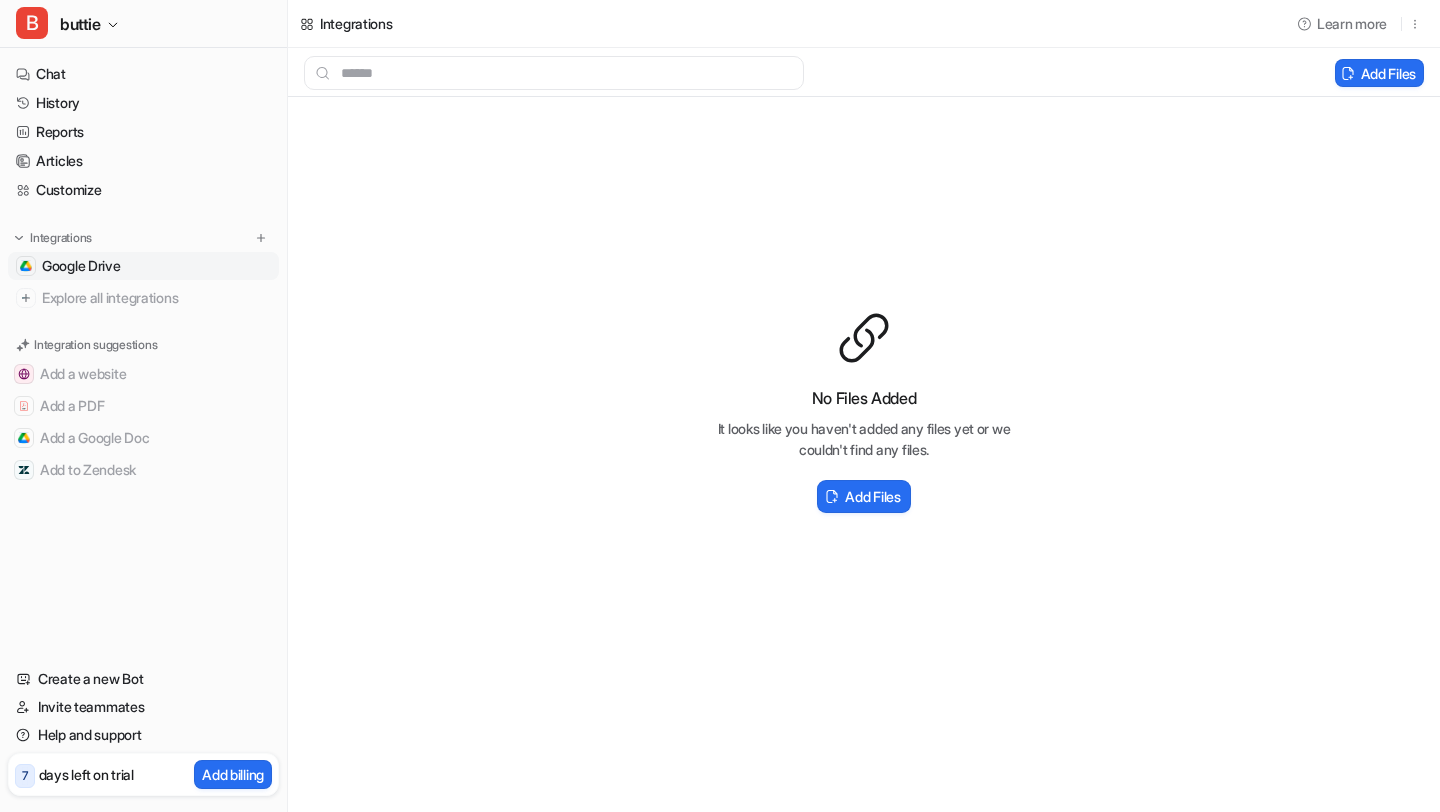 click on "buttie" at bounding box center [80, 24] 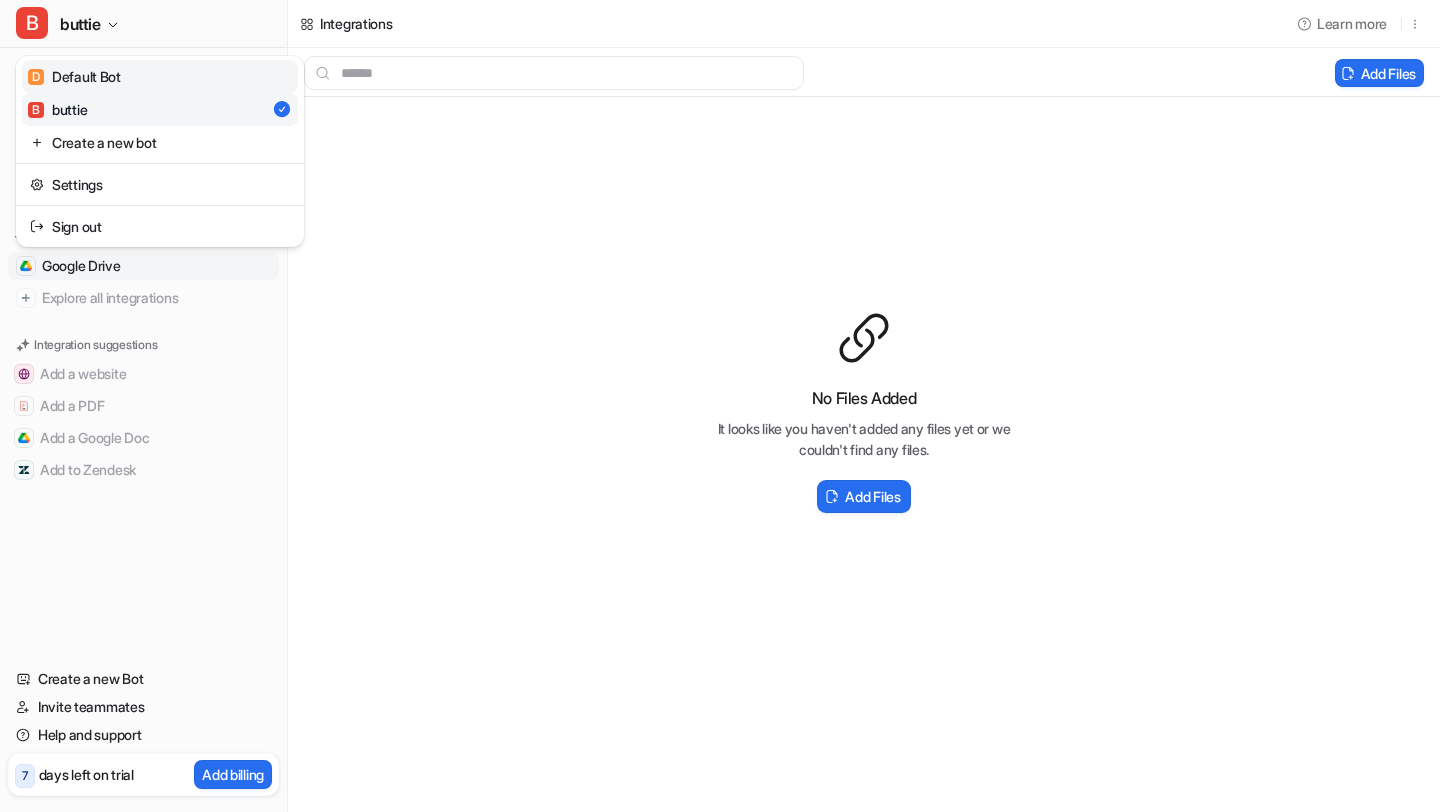 click on "D   Default Bot" at bounding box center (74, 76) 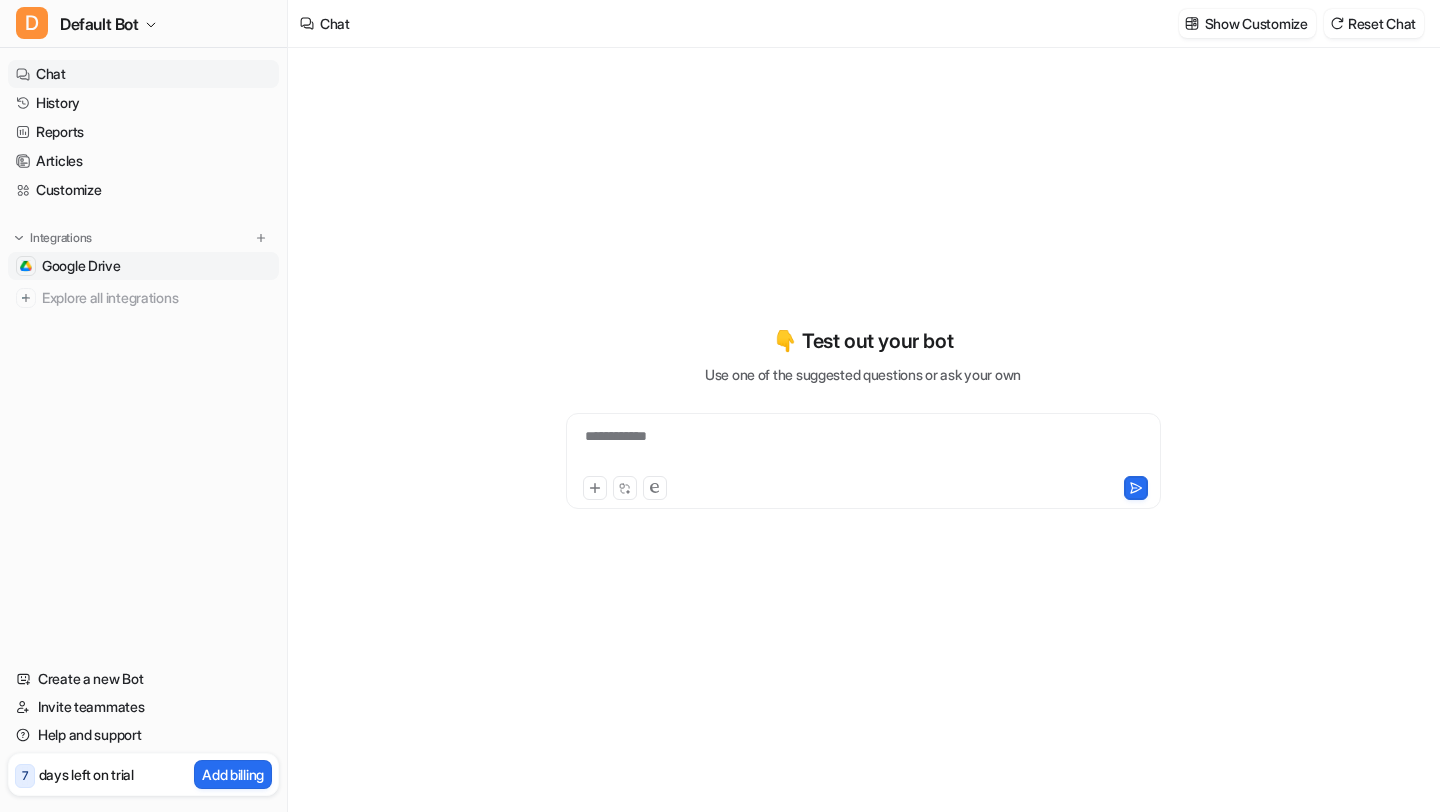 type on "**********" 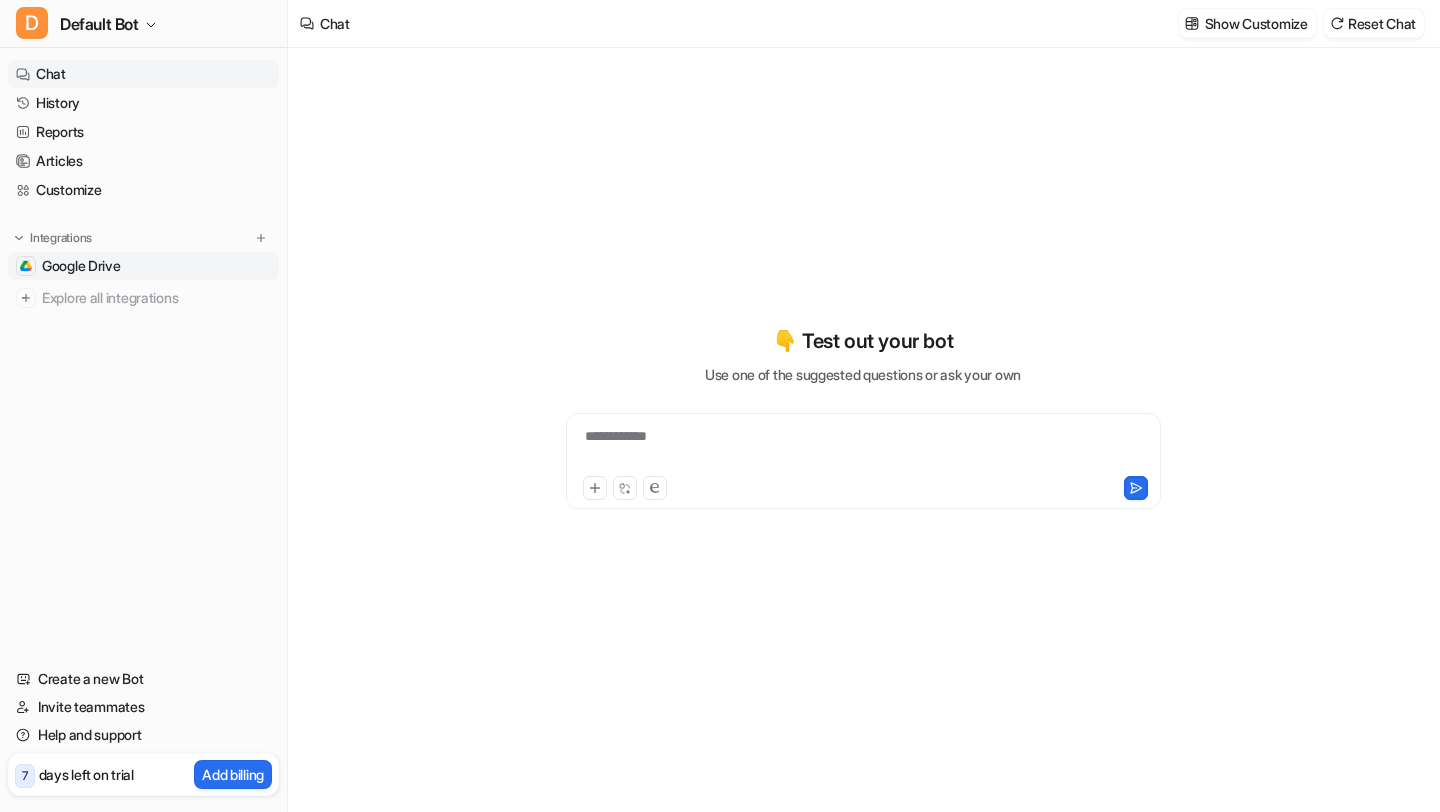 click on "Google Drive" at bounding box center [81, 266] 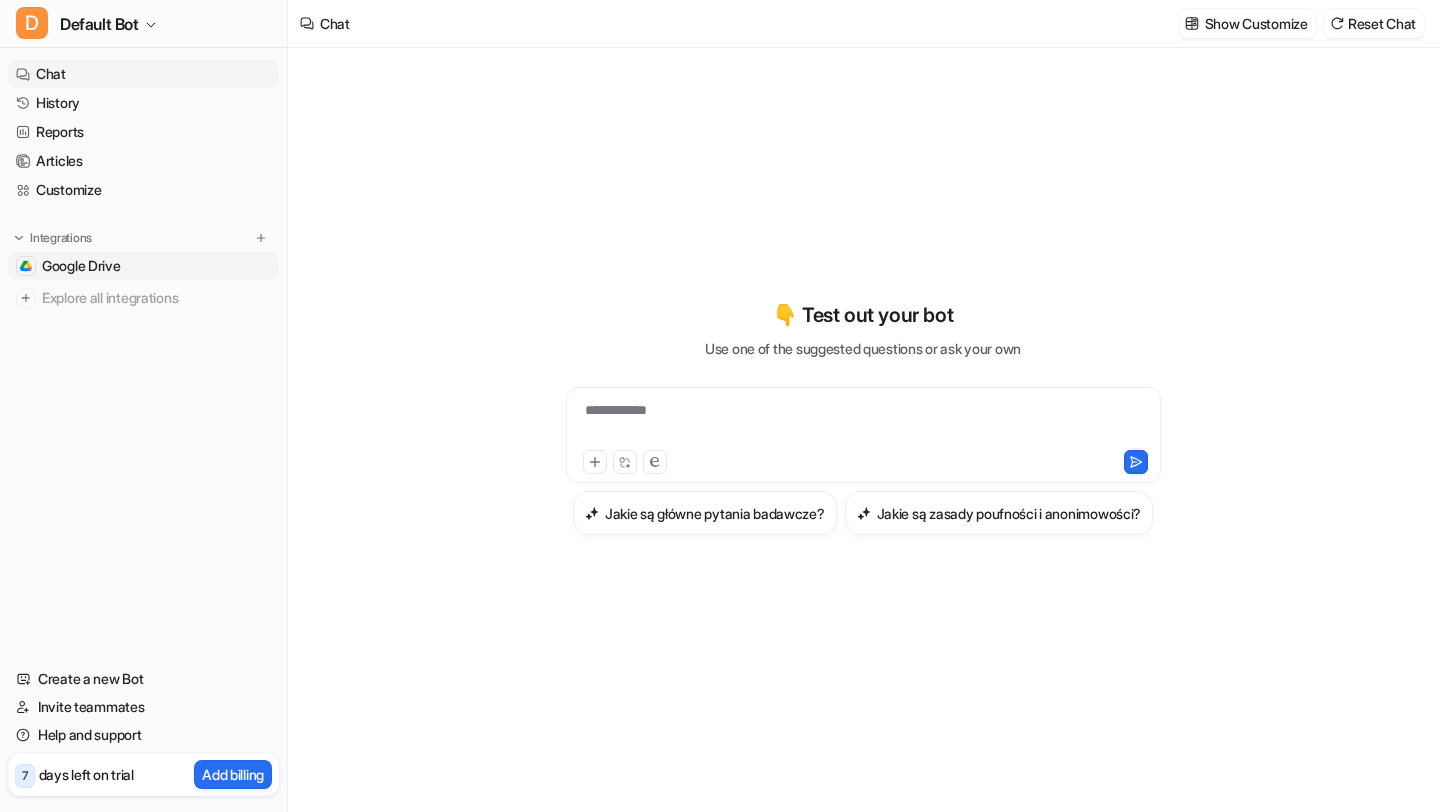 click on "Google Drive" at bounding box center (81, 266) 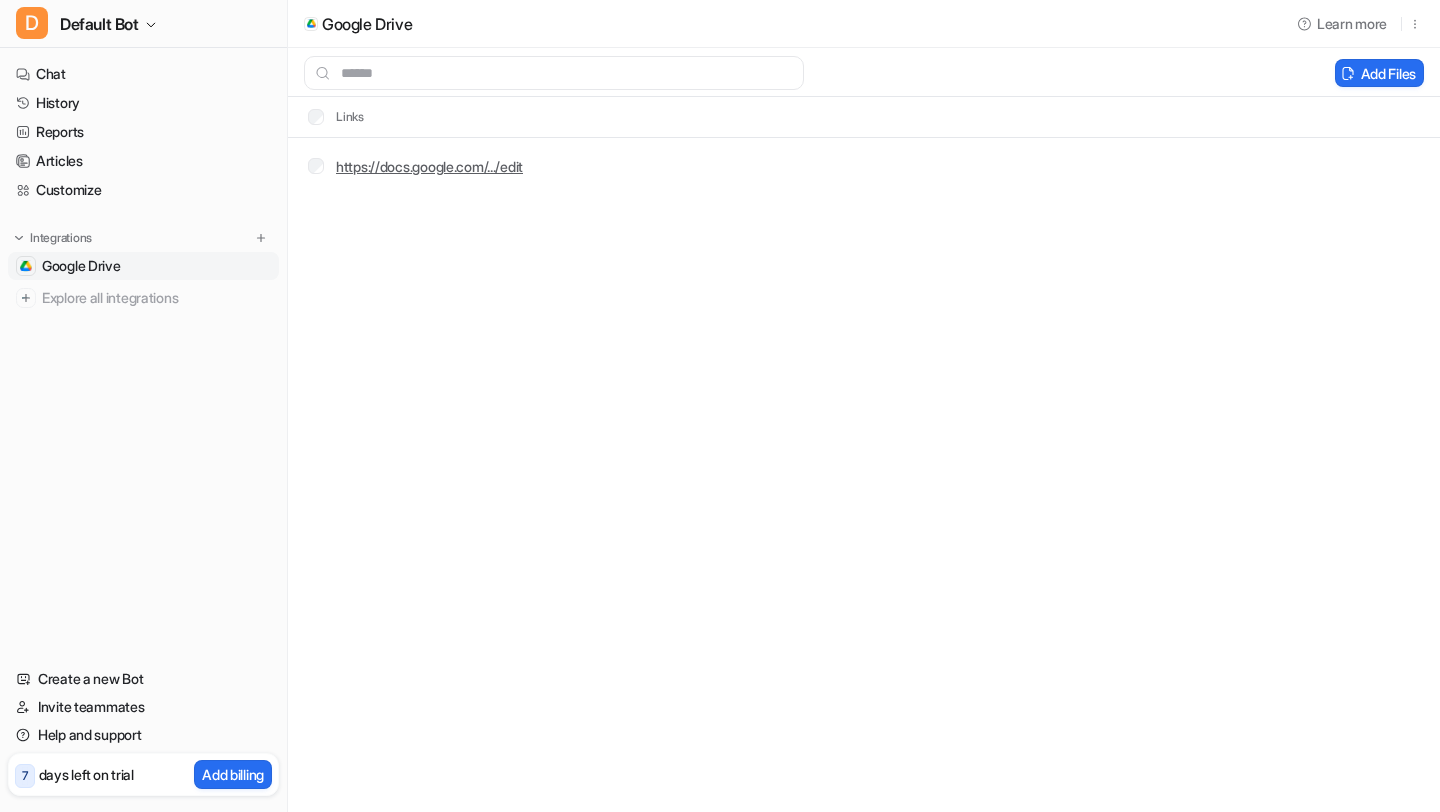 click on "https://docs.google.com/.../edit" at bounding box center (429, 166) 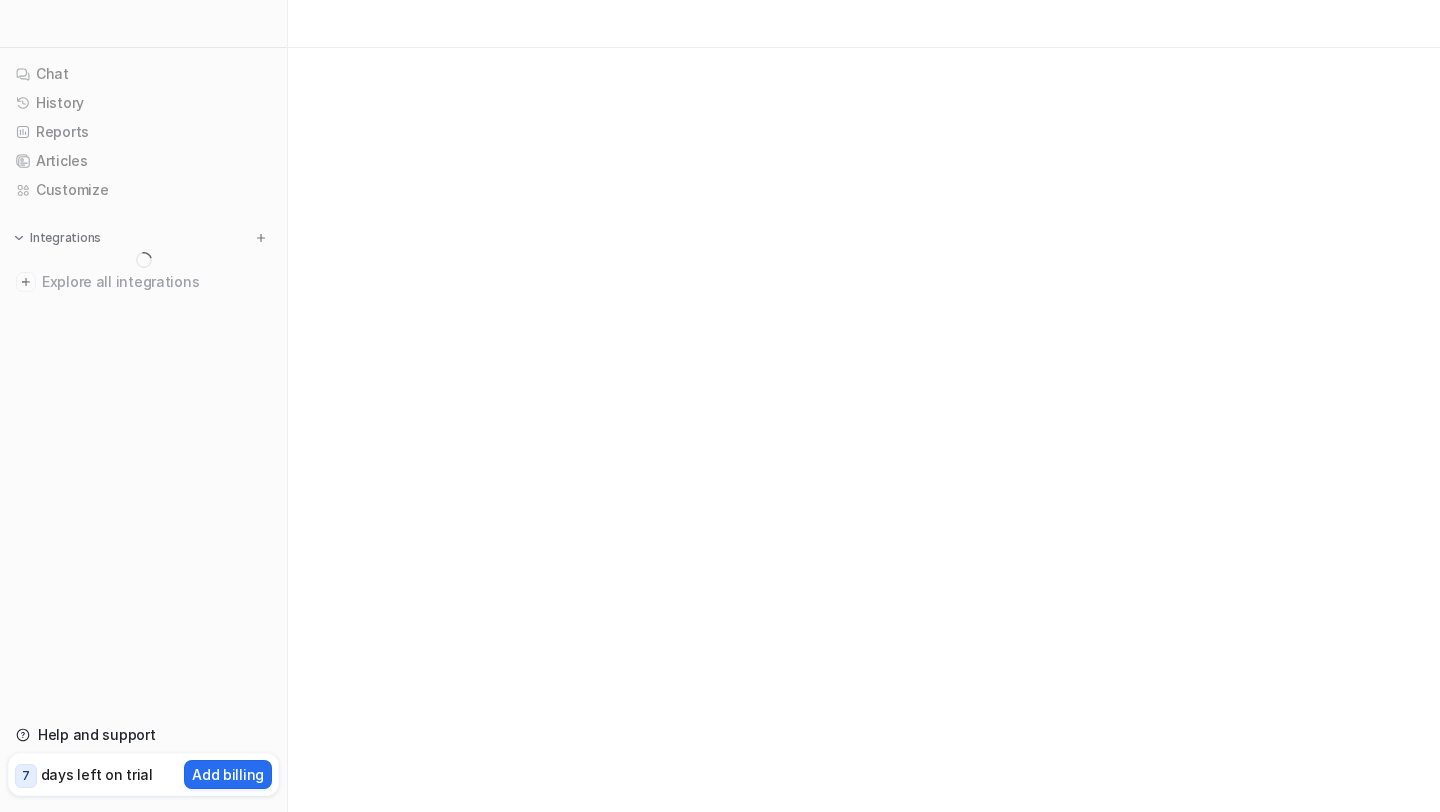 scroll, scrollTop: 0, scrollLeft: 0, axis: both 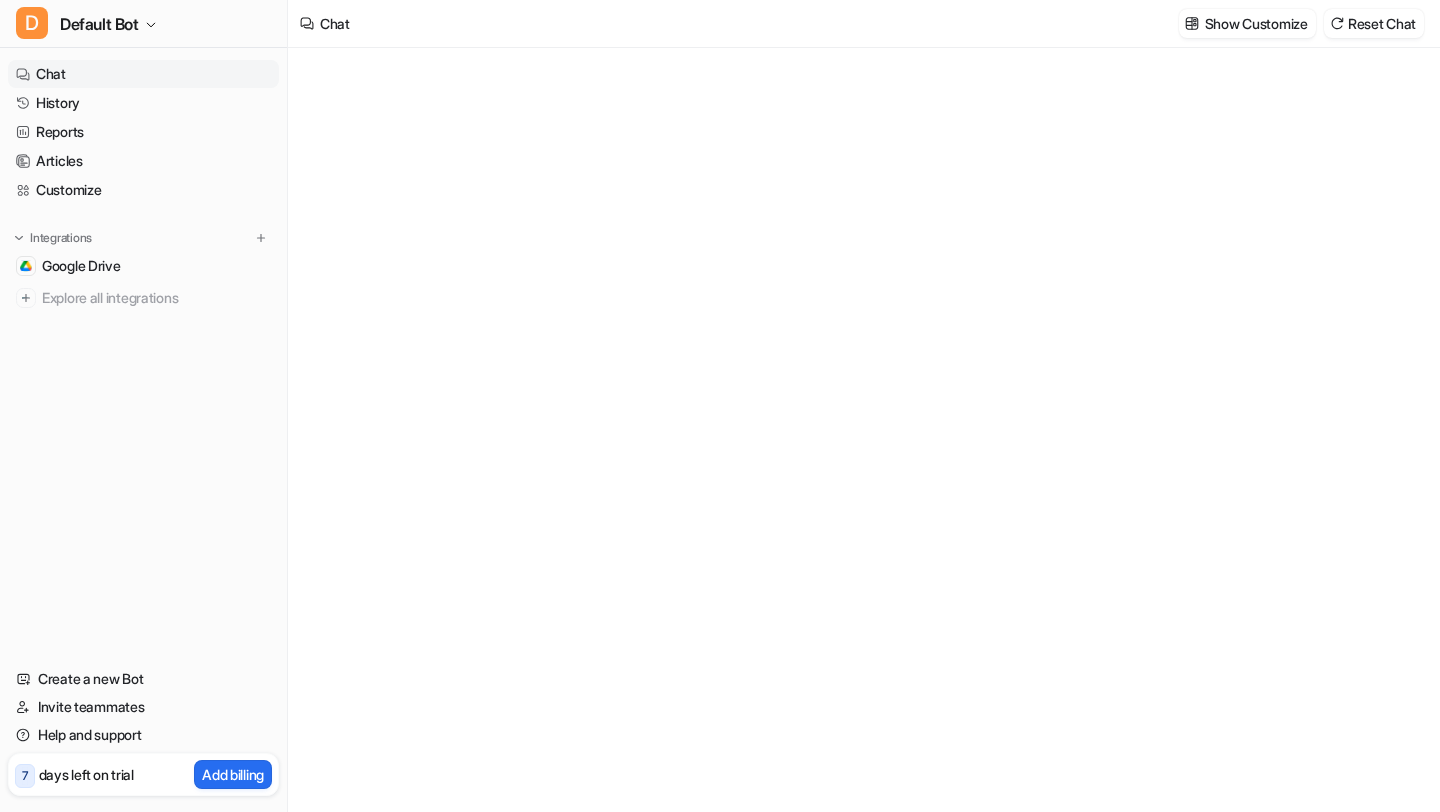 type on "**********" 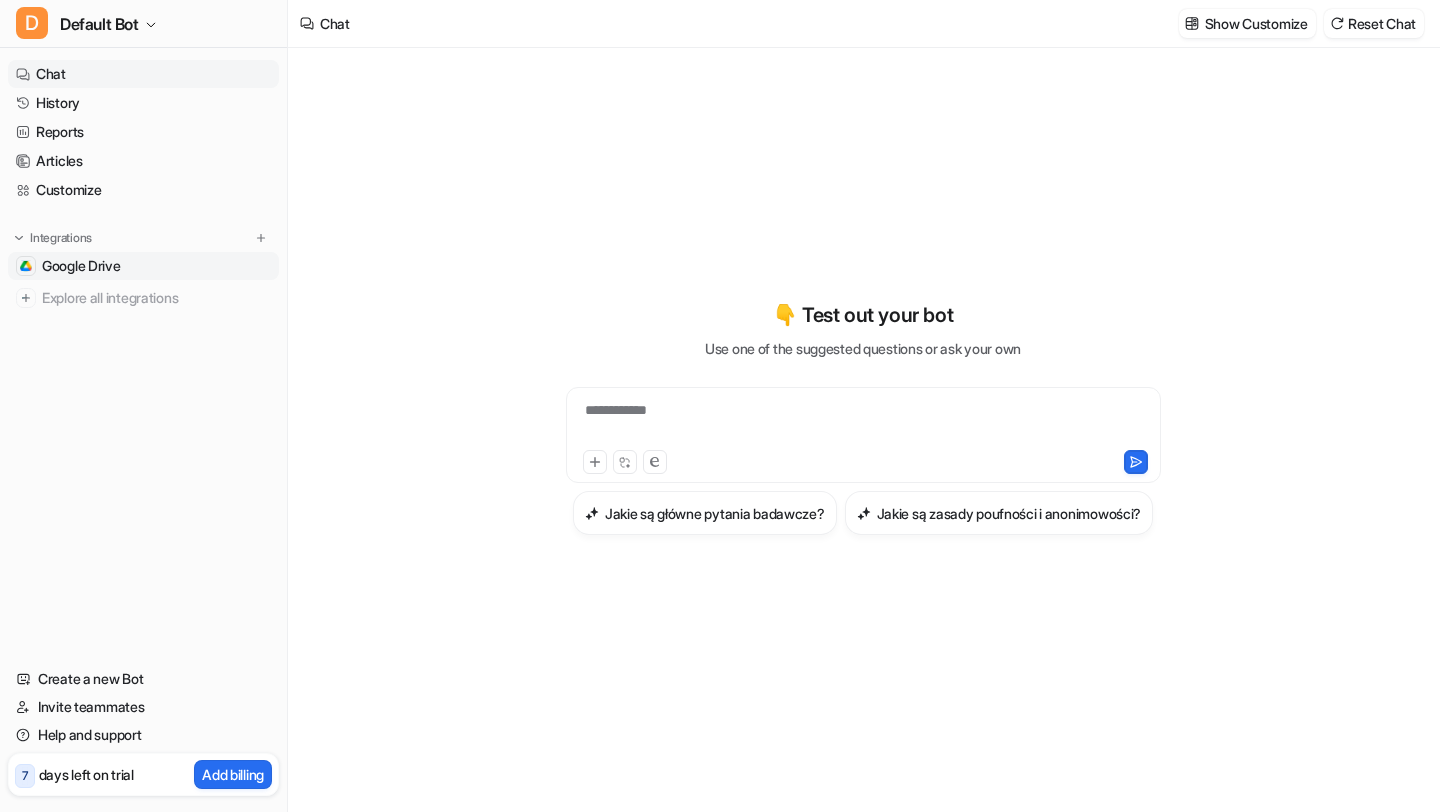click on "Google Drive" at bounding box center [81, 266] 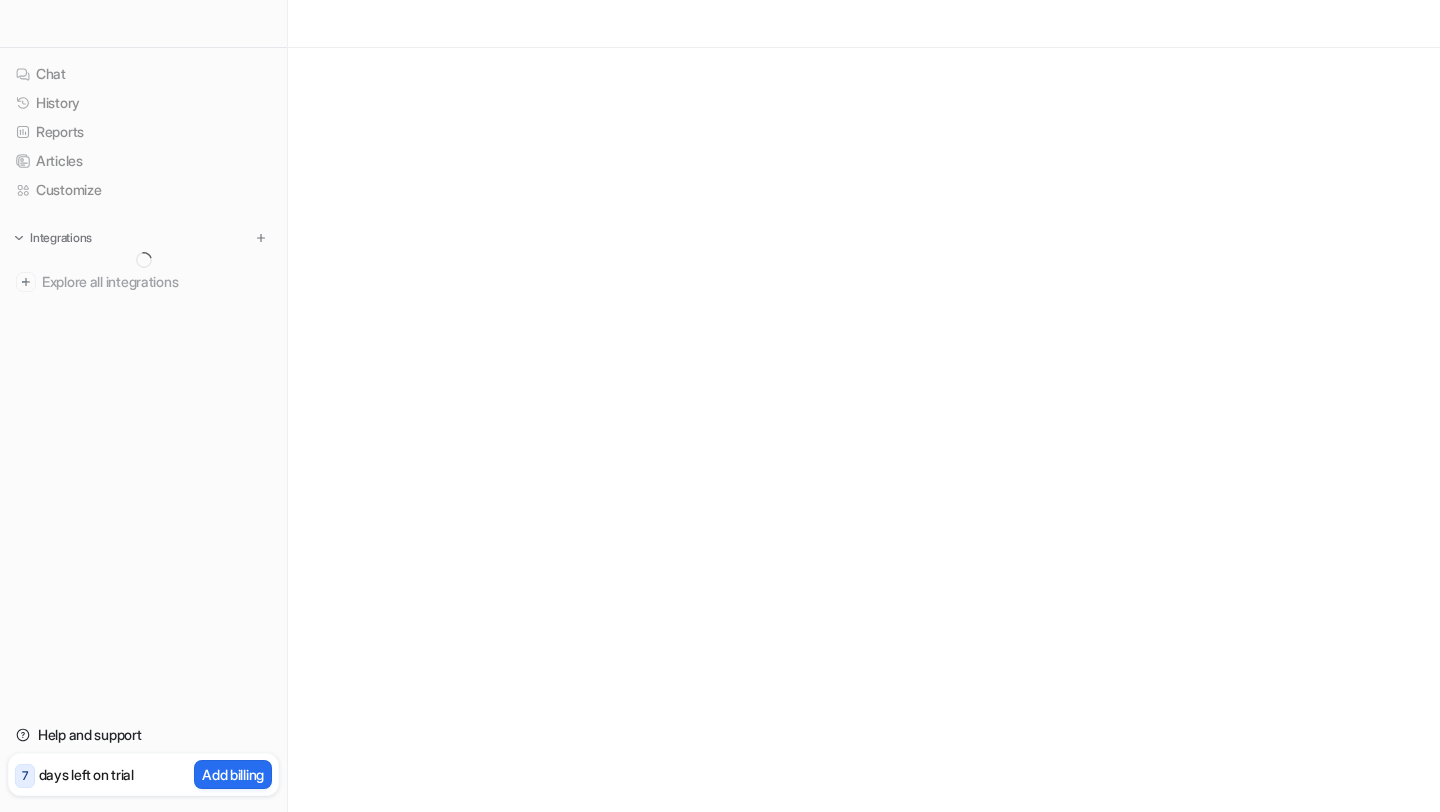 scroll, scrollTop: 0, scrollLeft: 0, axis: both 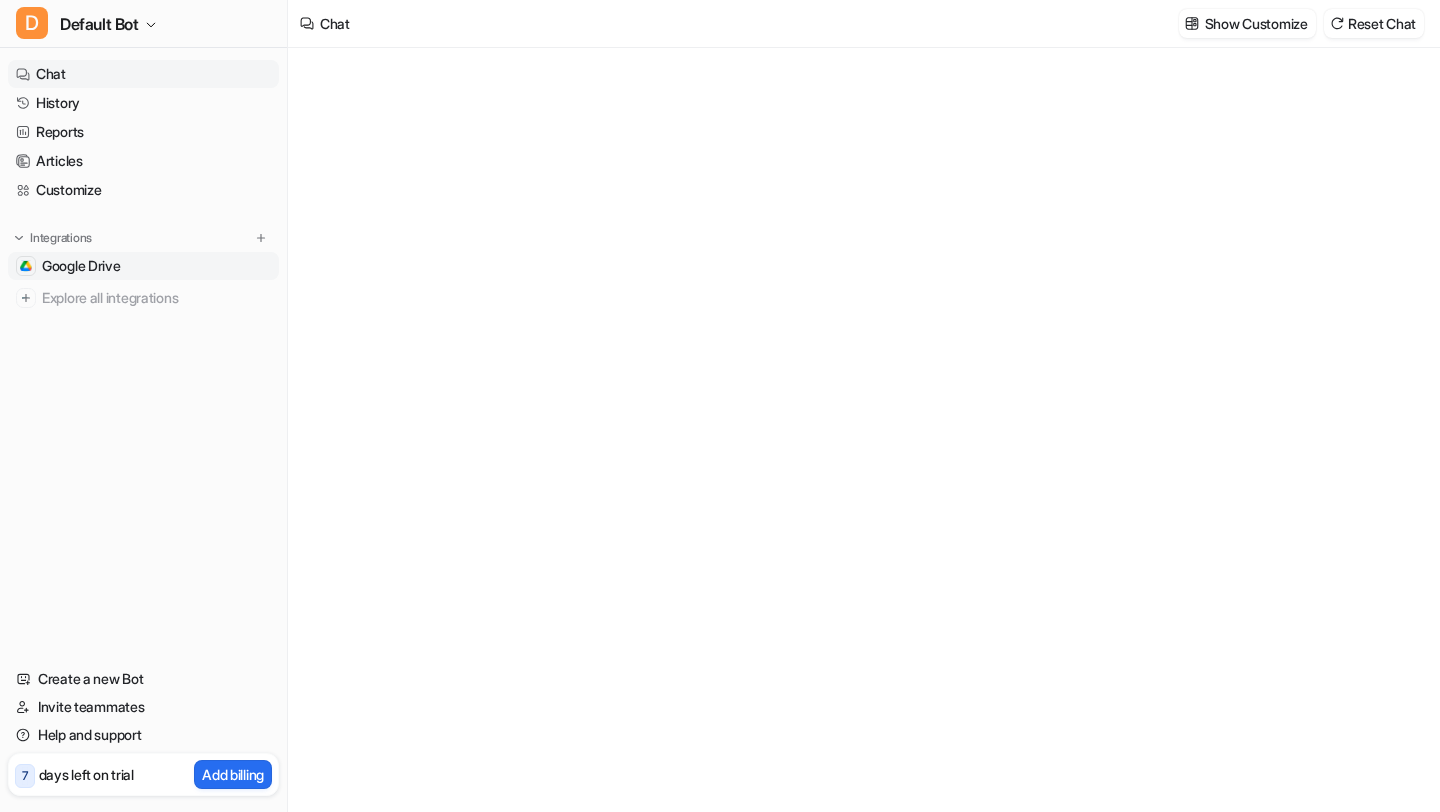 type on "**********" 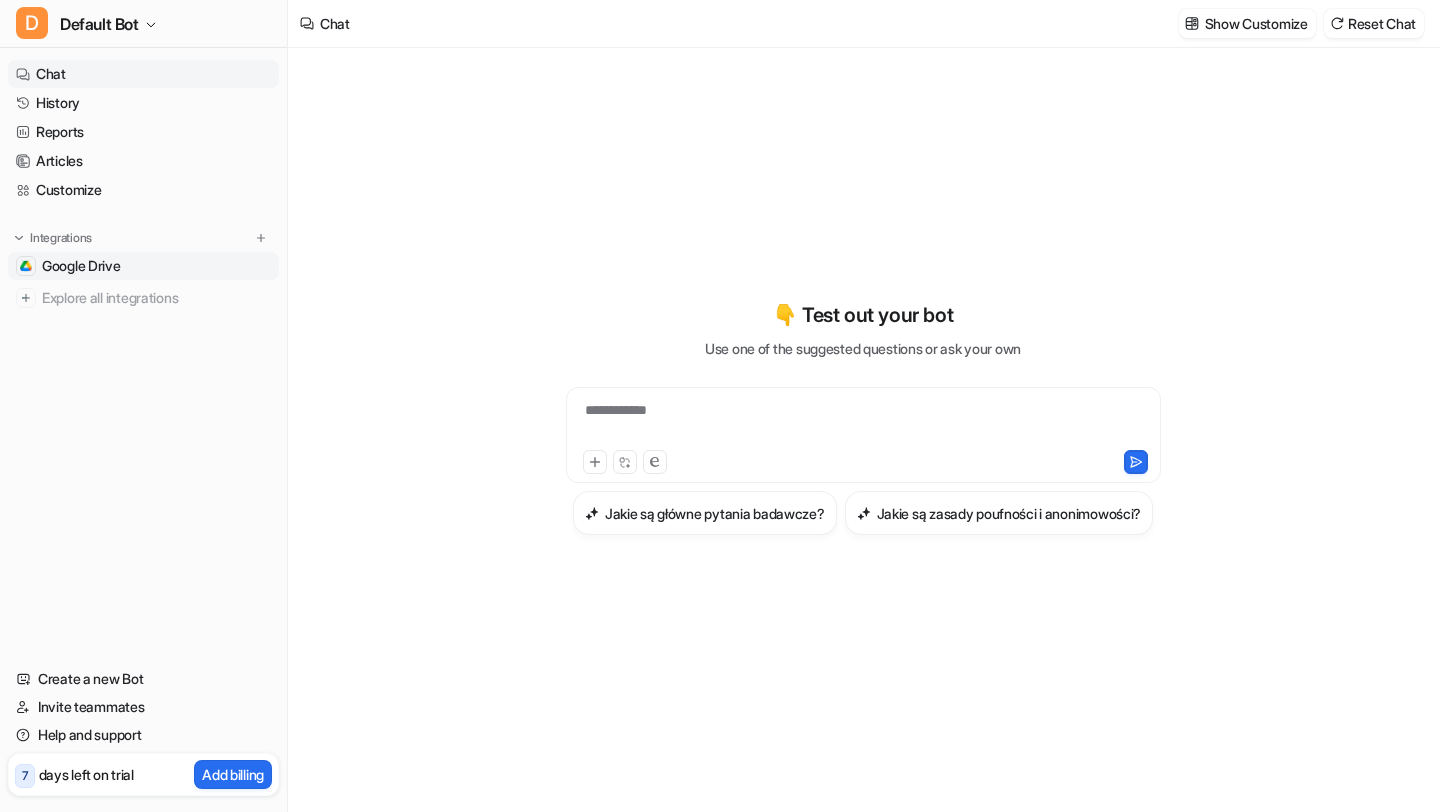 click on "Google Drive" at bounding box center (81, 266) 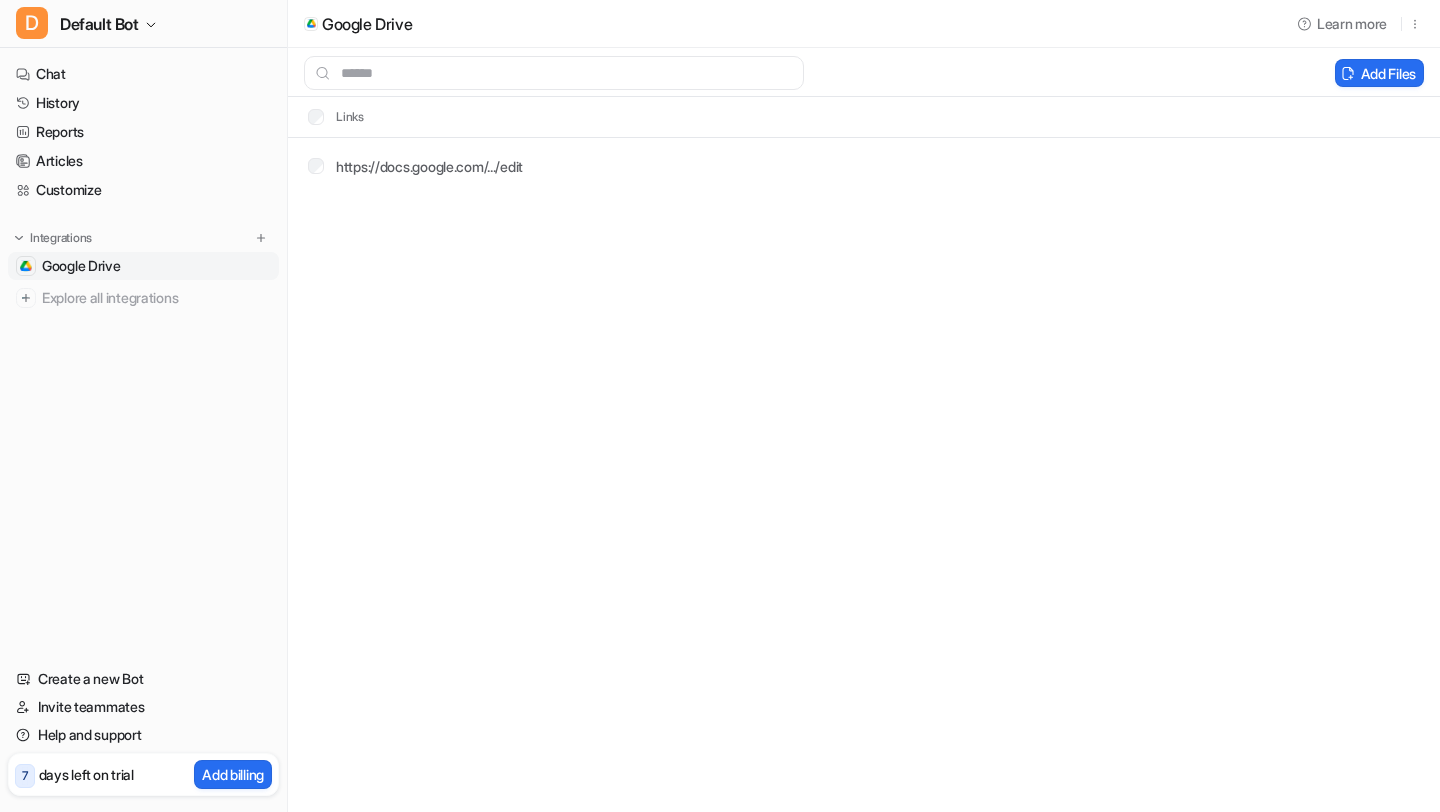 click on "https://docs.google.com/.../edit" at bounding box center [415, 166] 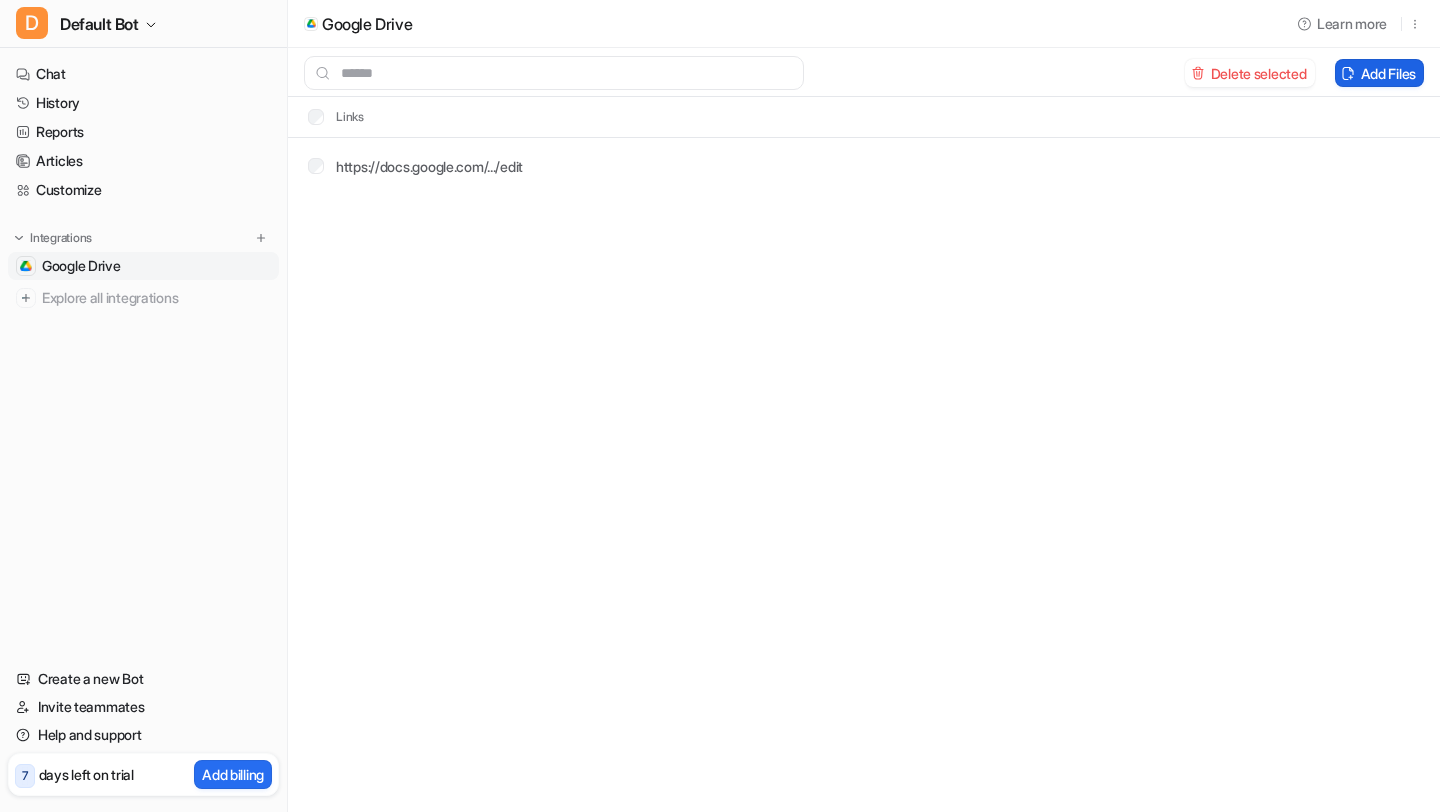 click on "Add Files" at bounding box center [1379, 73] 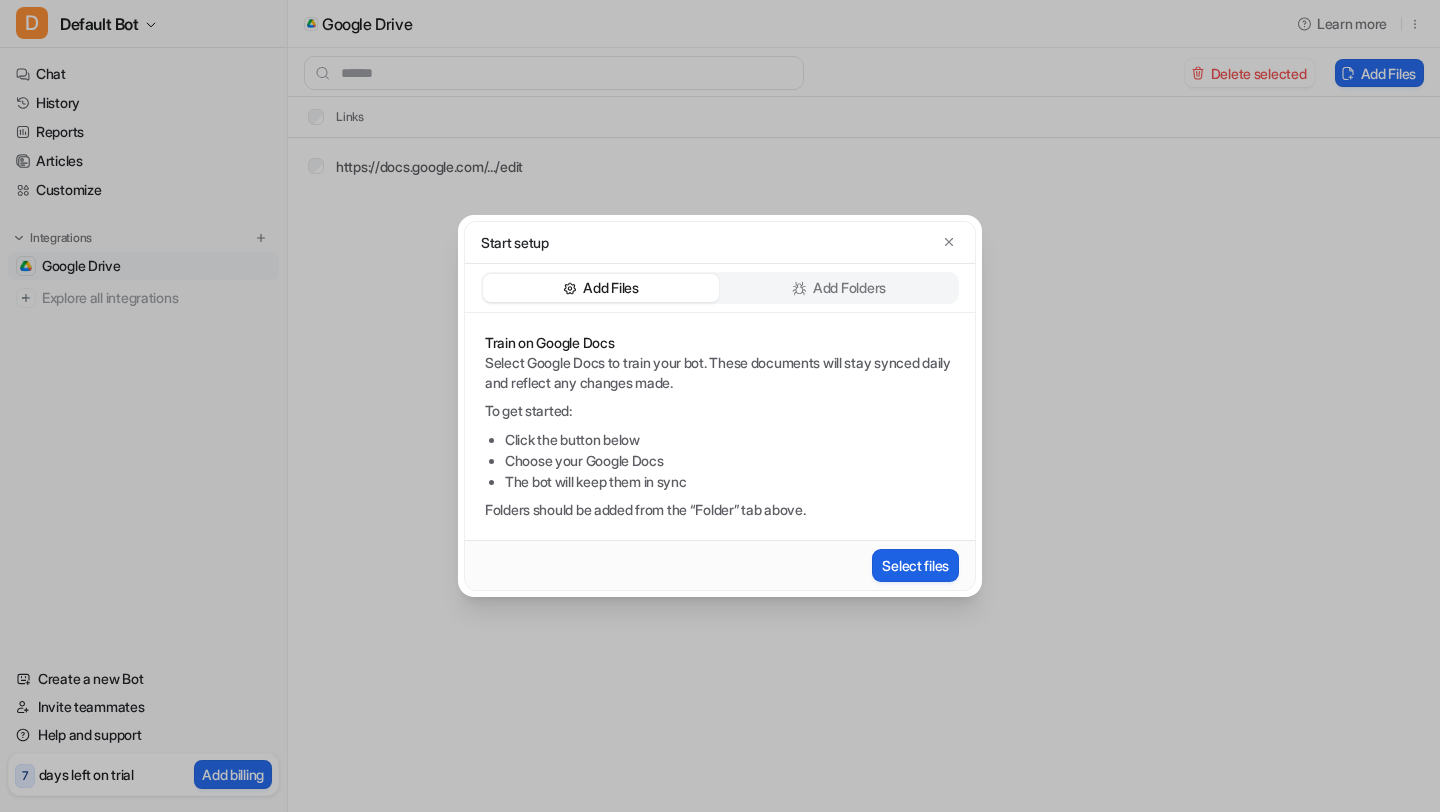 click on "Select files" at bounding box center [915, 565] 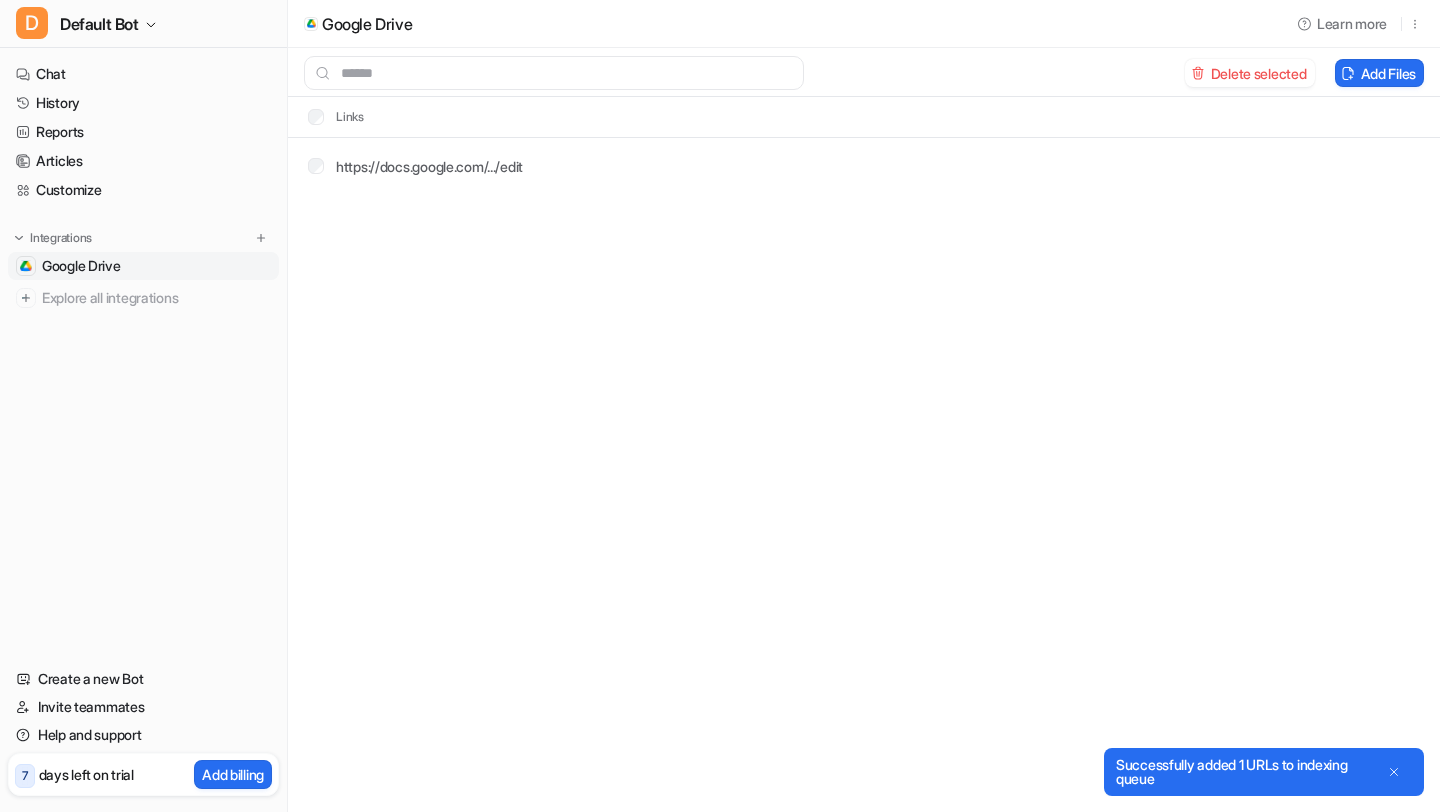 click on "Successfully added 1 URLs to indexing queue" at bounding box center (1245, 772) 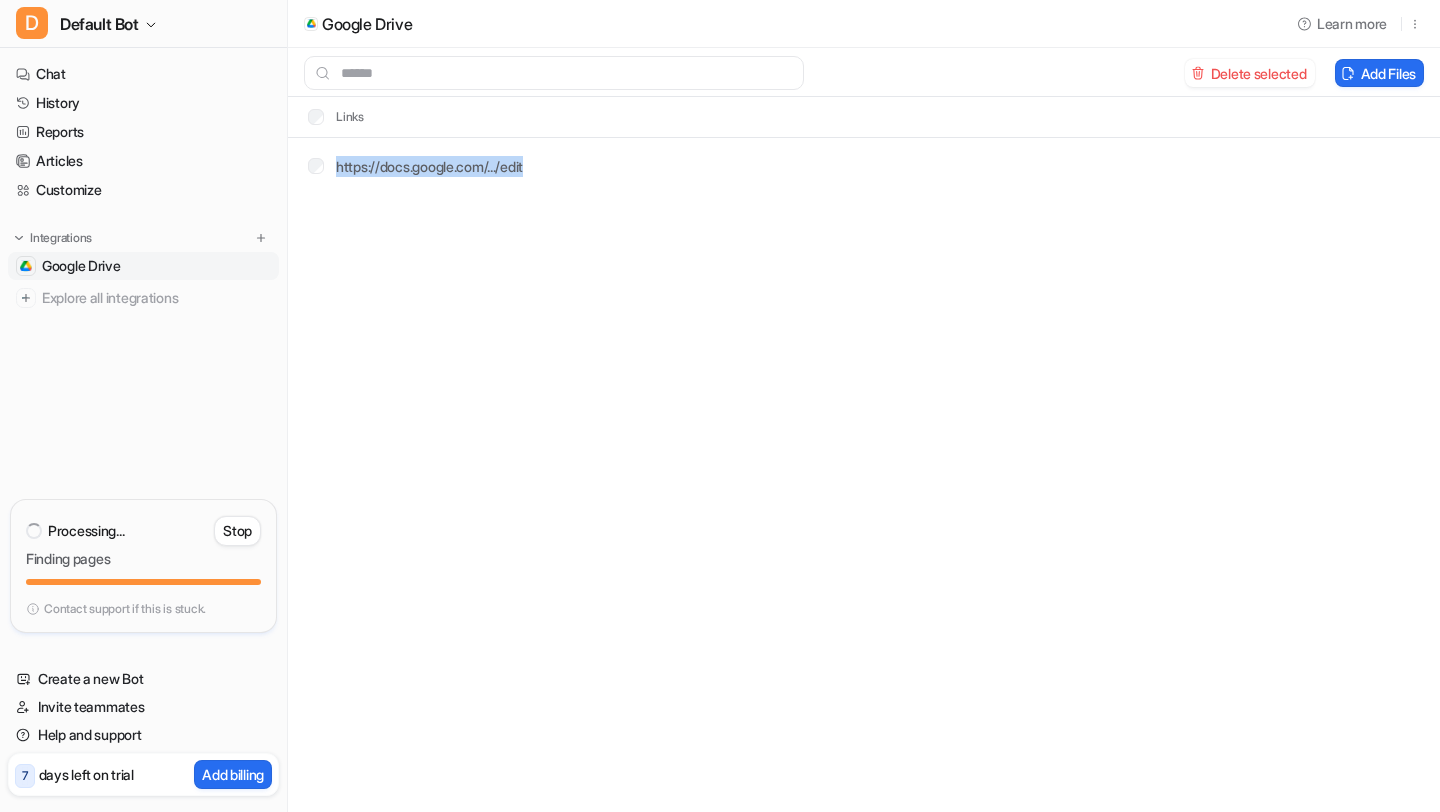 drag, startPoint x: 554, startPoint y: 165, endPoint x: 297, endPoint y: 166, distance: 257.00195 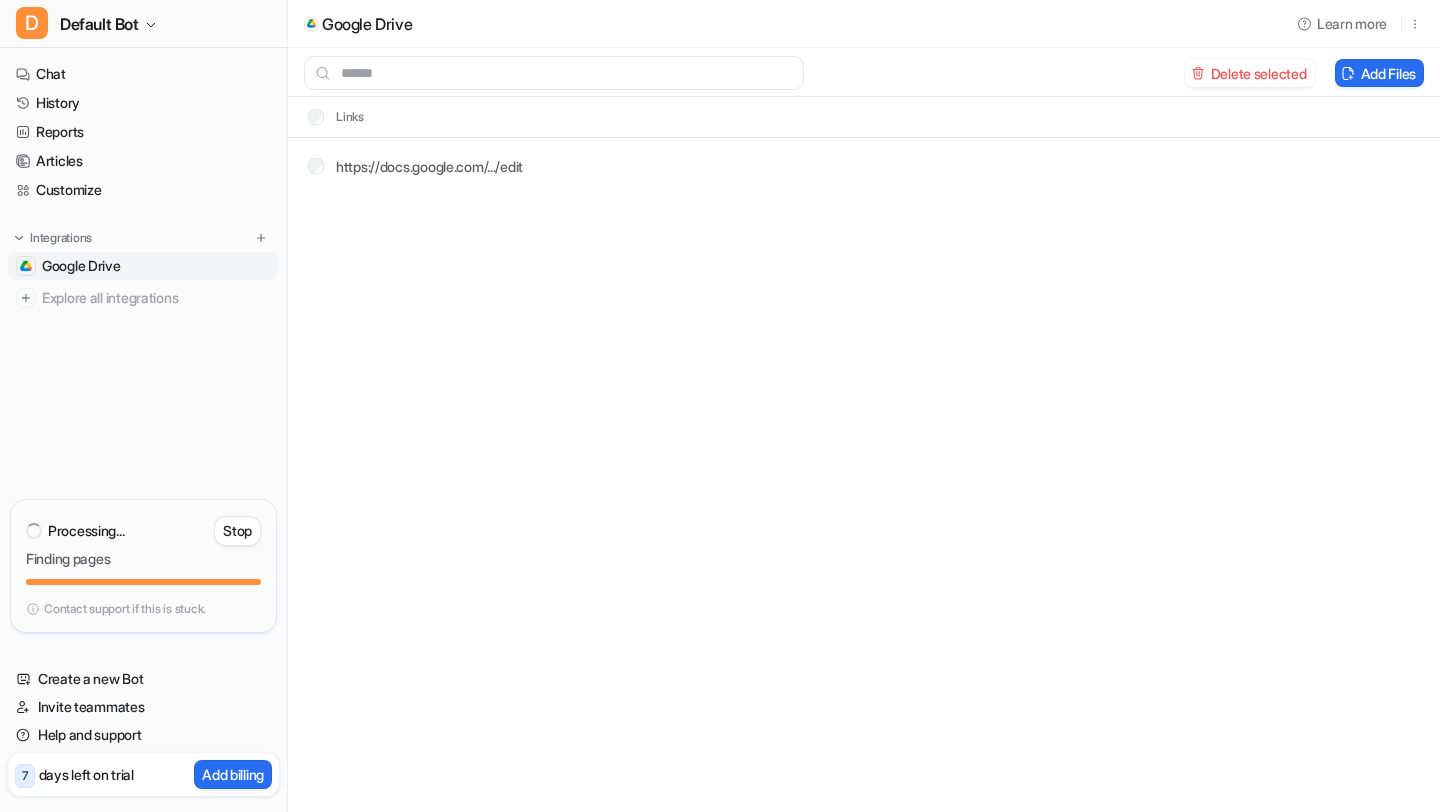 click on "Google Drive Learn more Delete selected Add Files Links https://docs.google.com/.../edit" at bounding box center (720, 406) 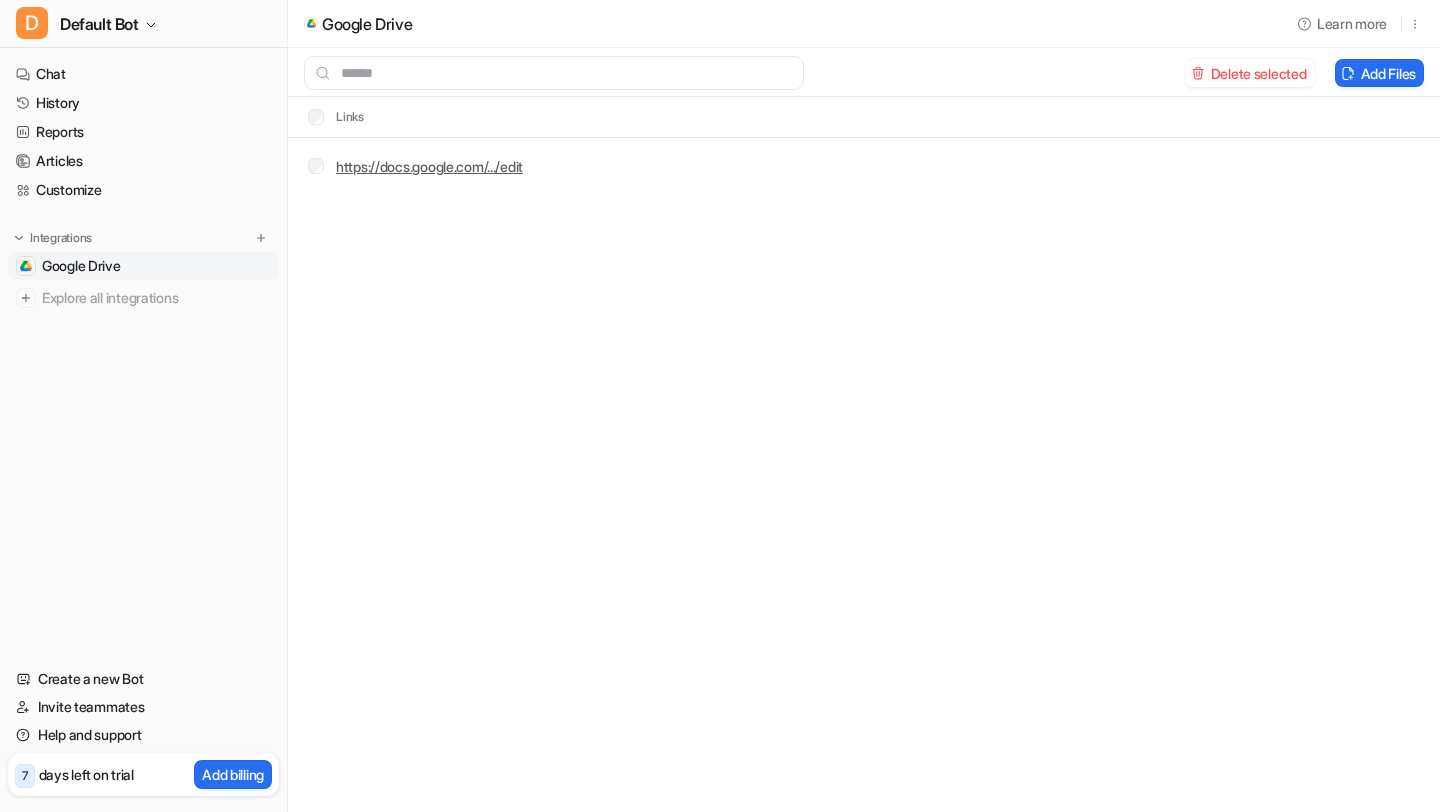 click on "https://docs.google.com/.../edit" at bounding box center [429, 166] 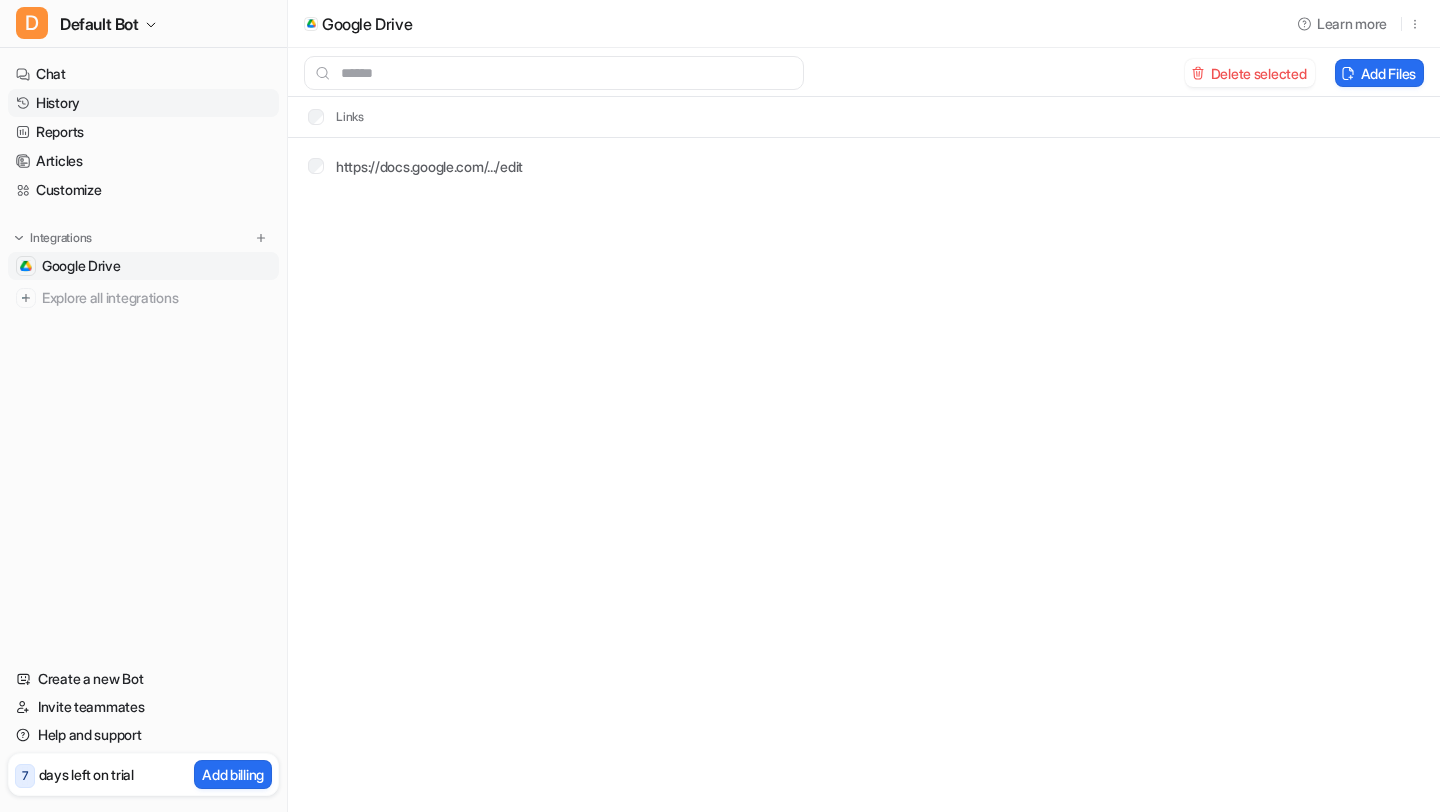 click on "History" at bounding box center (143, 103) 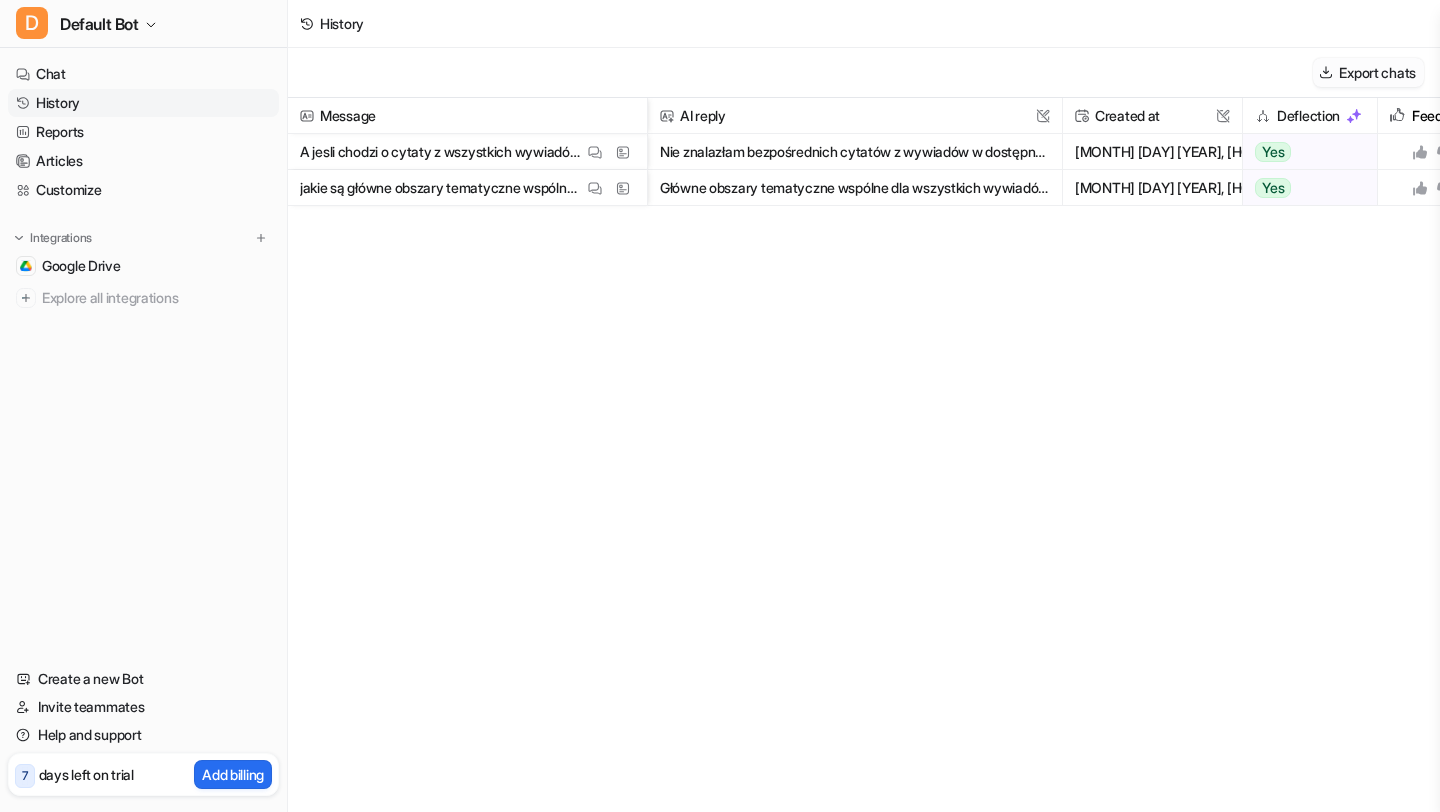 click on "Export chats" at bounding box center (1368, 72) 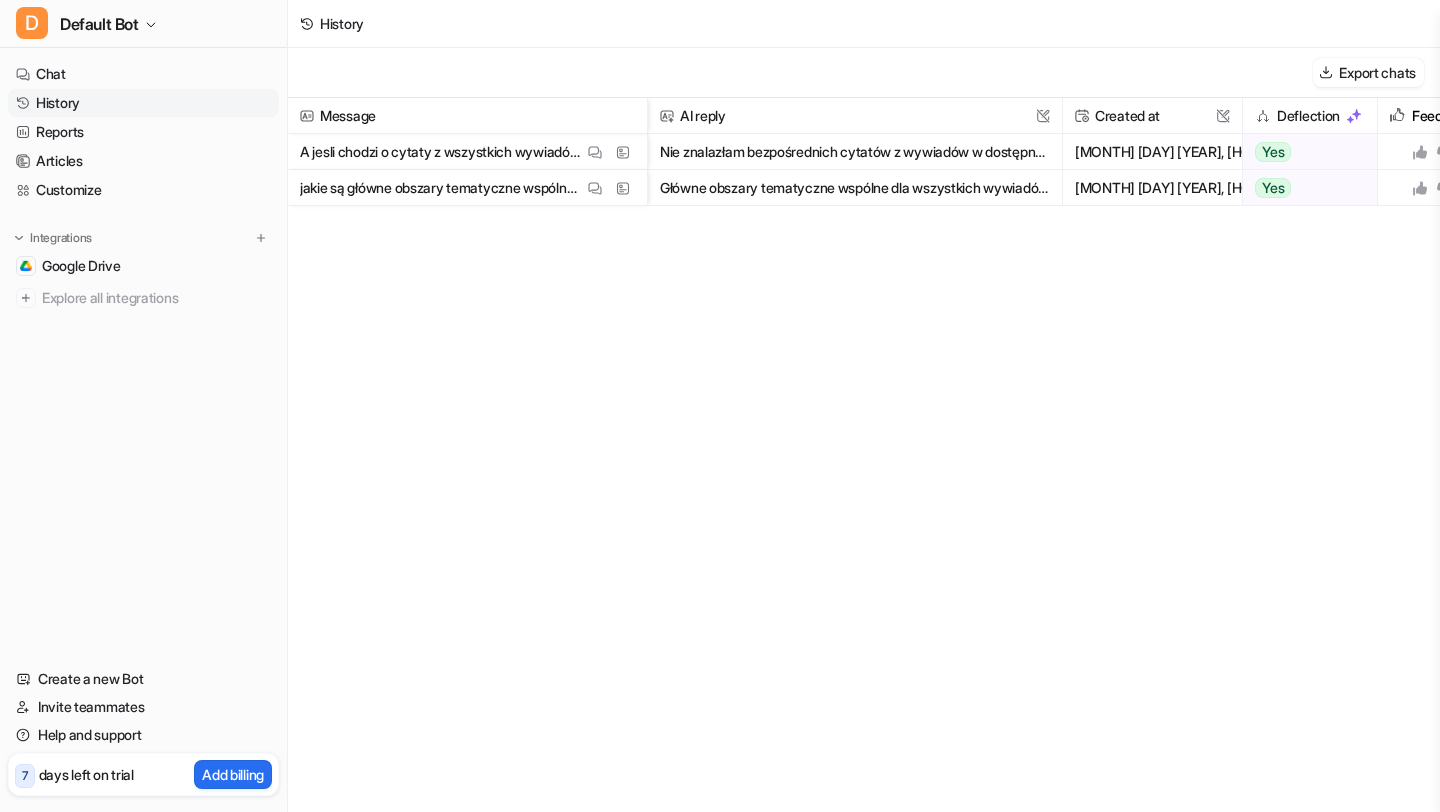 click on "Message AI reply This field cannot be modified Created at This field cannot be modified  Deflection  Feedback Gap in training A jesli chodzi o cytaty z wszystkich wywiadów, mógłbyś podać te najmocniejsze? View Thread View Sources Nie znalazłam bezpośrednich cytatów z wywiadów w dostępnych dokumentach – są tam natomiast przykłady pytań i tematów, które mogą inspirować najmocniejsze wypowiedzi uczestniczek. Przykłady potencjalny [MONTH] [DAY] [YEAR], [HOUR]:[MINUTE][AMPM] Yes The AI attempted to assist the user by providing a list of potential, strong quotes that could be inspired by the questions and topics found in the available documents. Furthermore, the AI offered a useful redirect to an external document where the user might find original quotes from interviews, thereby addressing at least part of the user's inquiry. Gap Found jakie są główne obszary tematyczne wspólne dla wszystkich wywiadów? View Thread View Sources [MONTH] [DAY] [YEAR], [HOUR]:[MINUTE][AMPM] Yes No Gap" at bounding box center [864, 454] 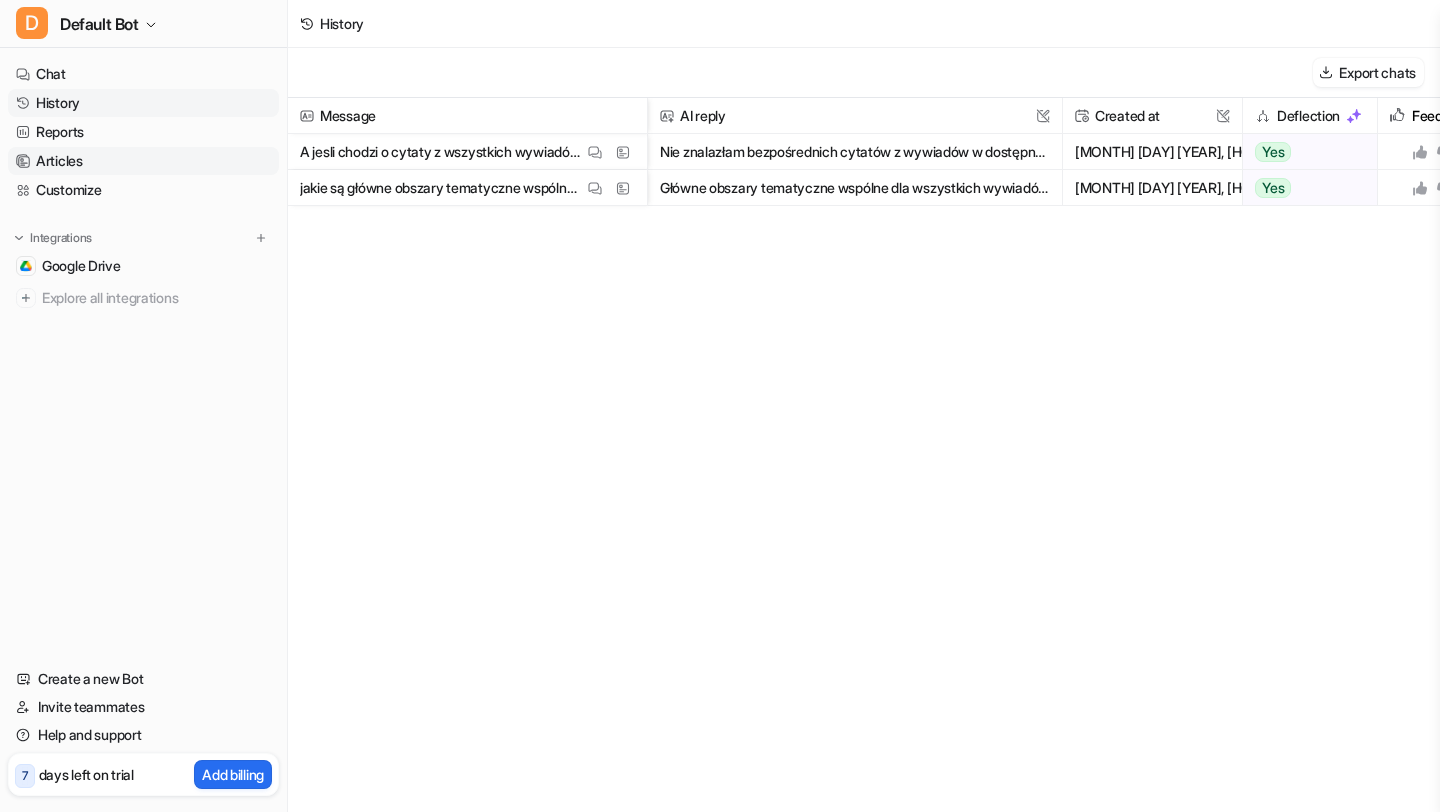 click on "Articles" at bounding box center [143, 161] 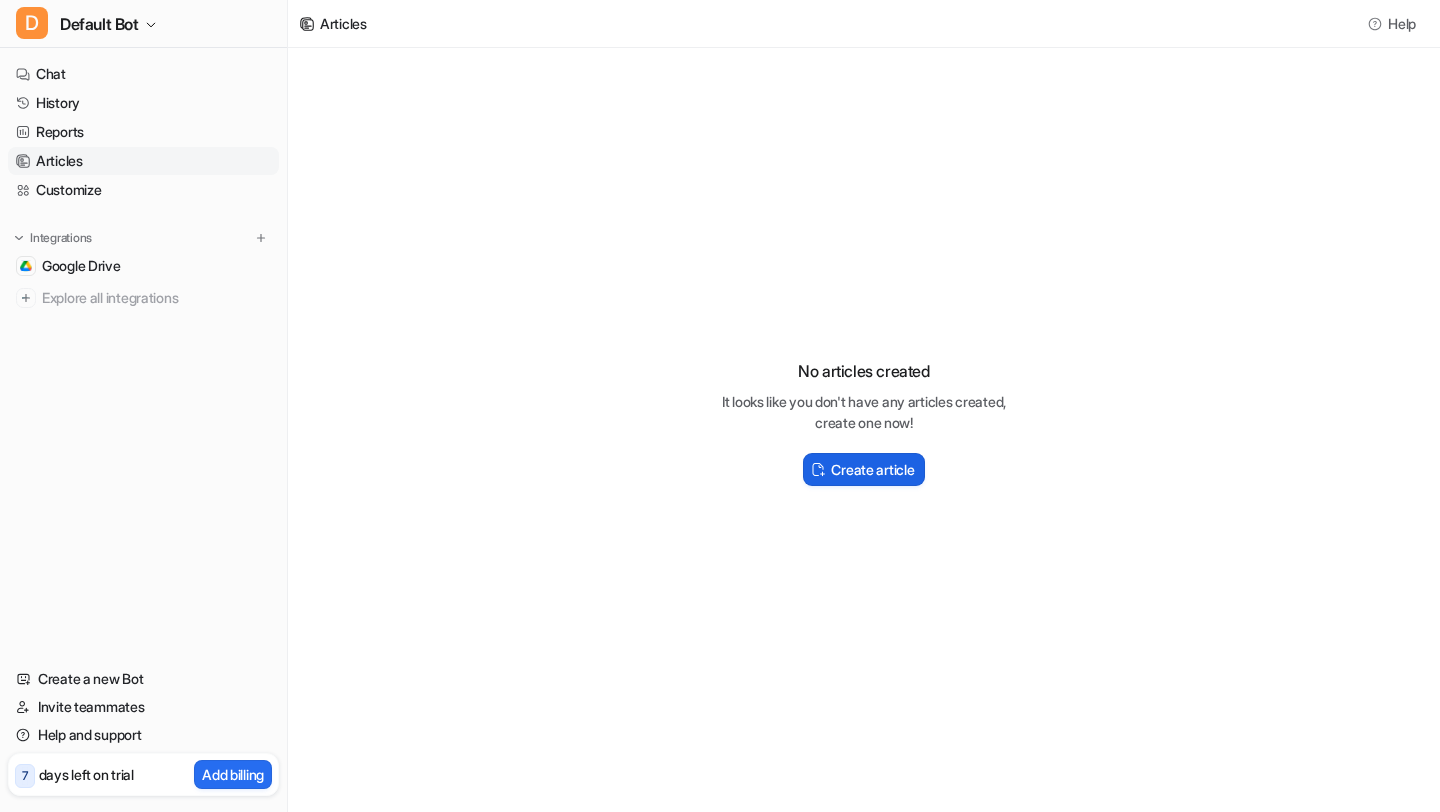 click on "Create article" at bounding box center [863, 469] 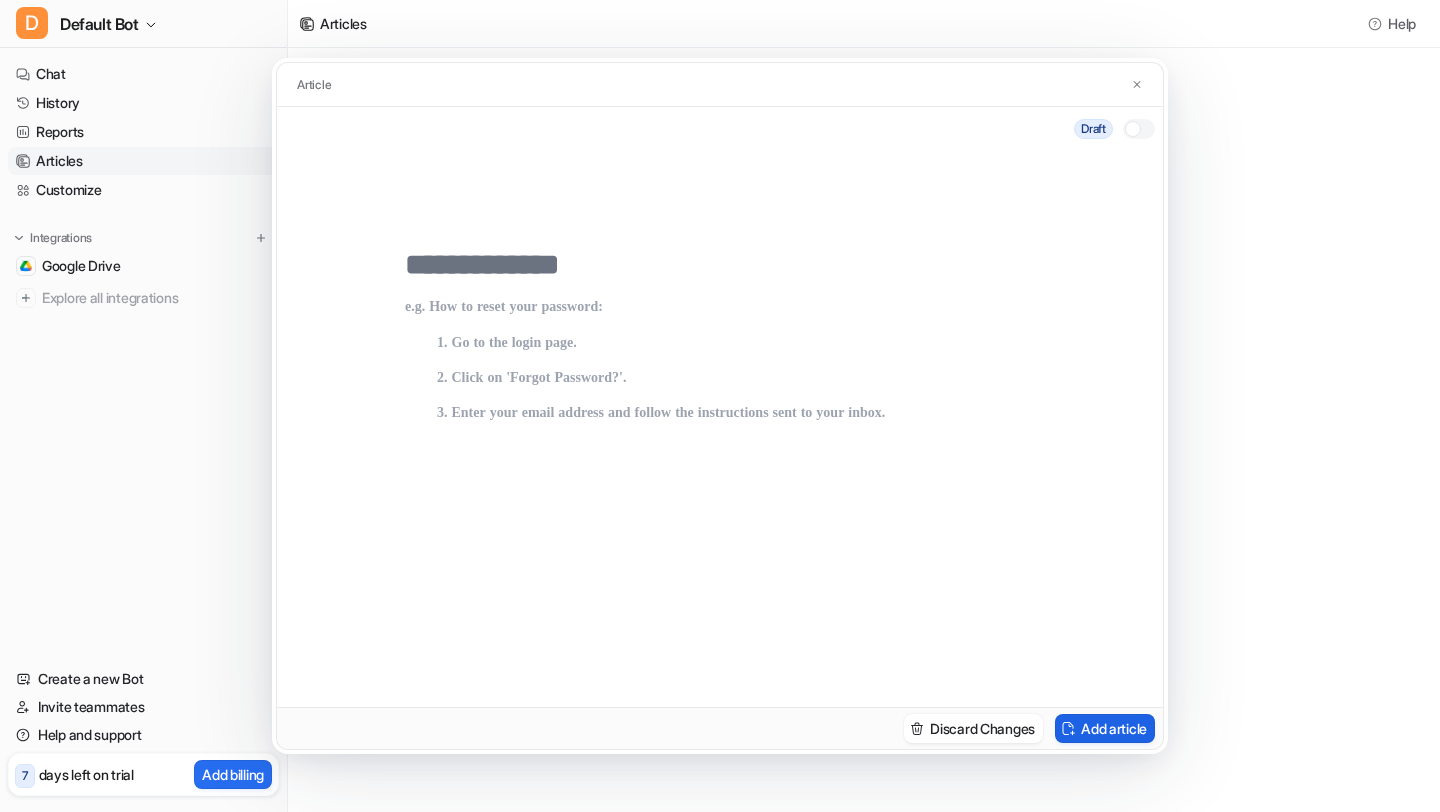 click on "Add article" at bounding box center [1105, 728] 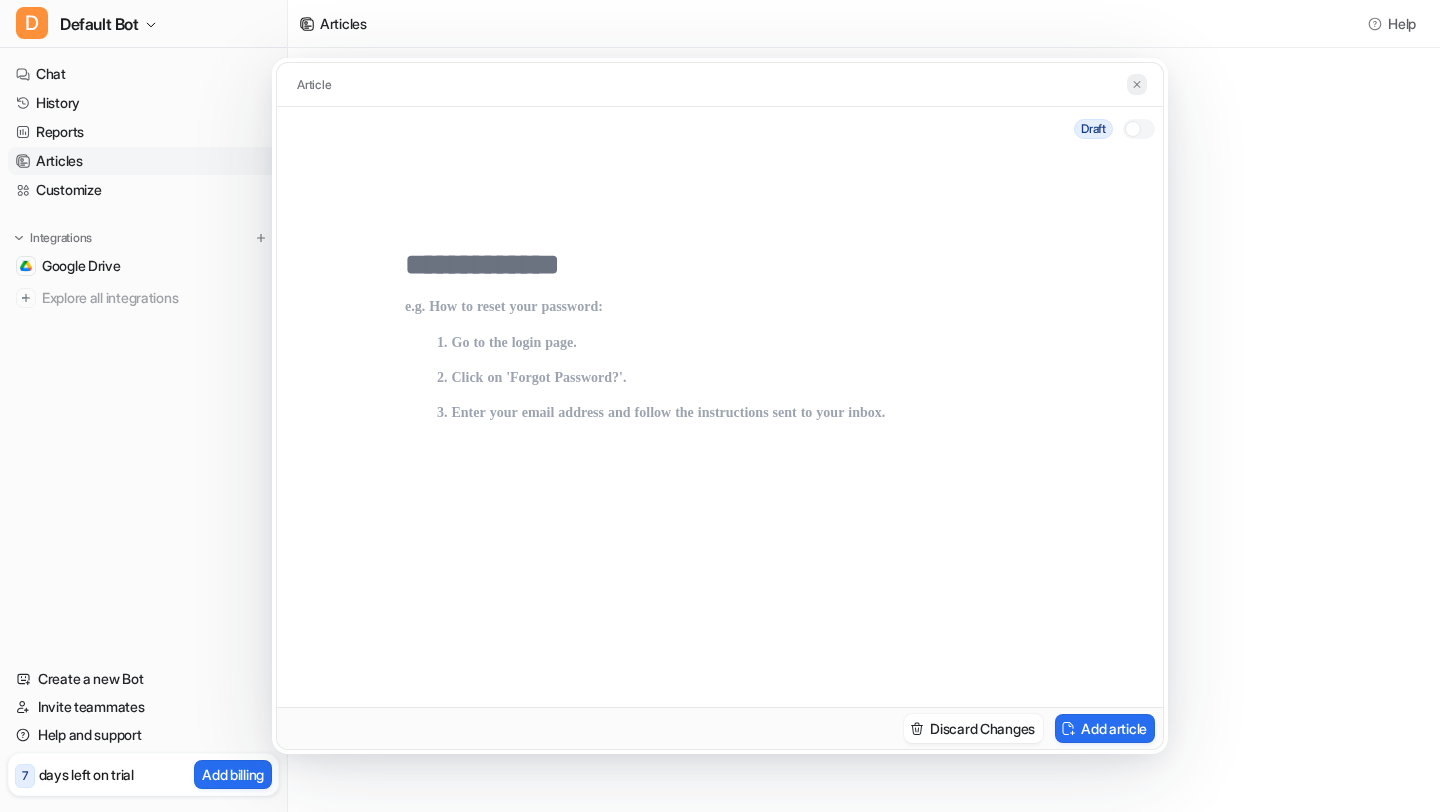 click at bounding box center [1137, 84] 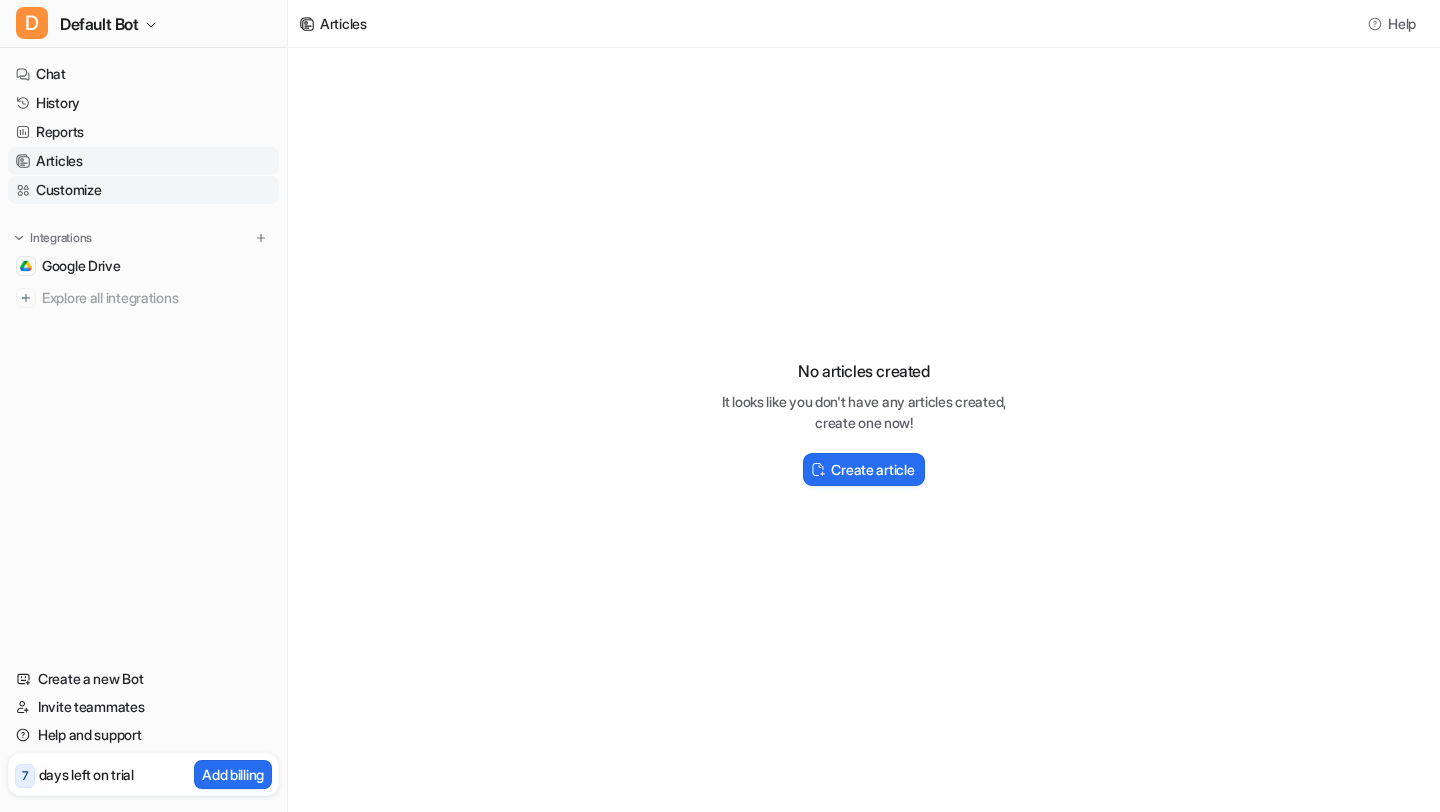 click on "Customize" at bounding box center [143, 190] 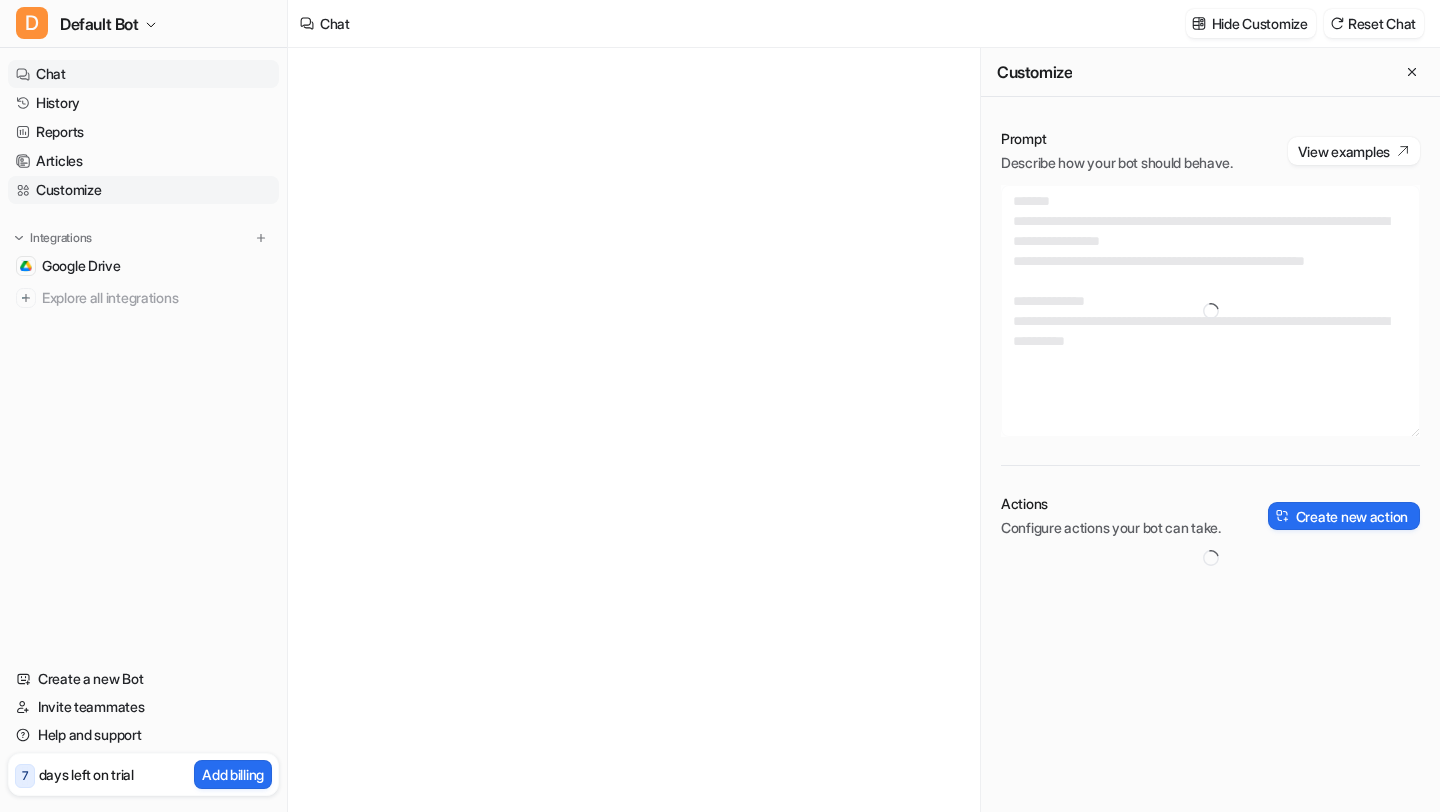 type on "**********" 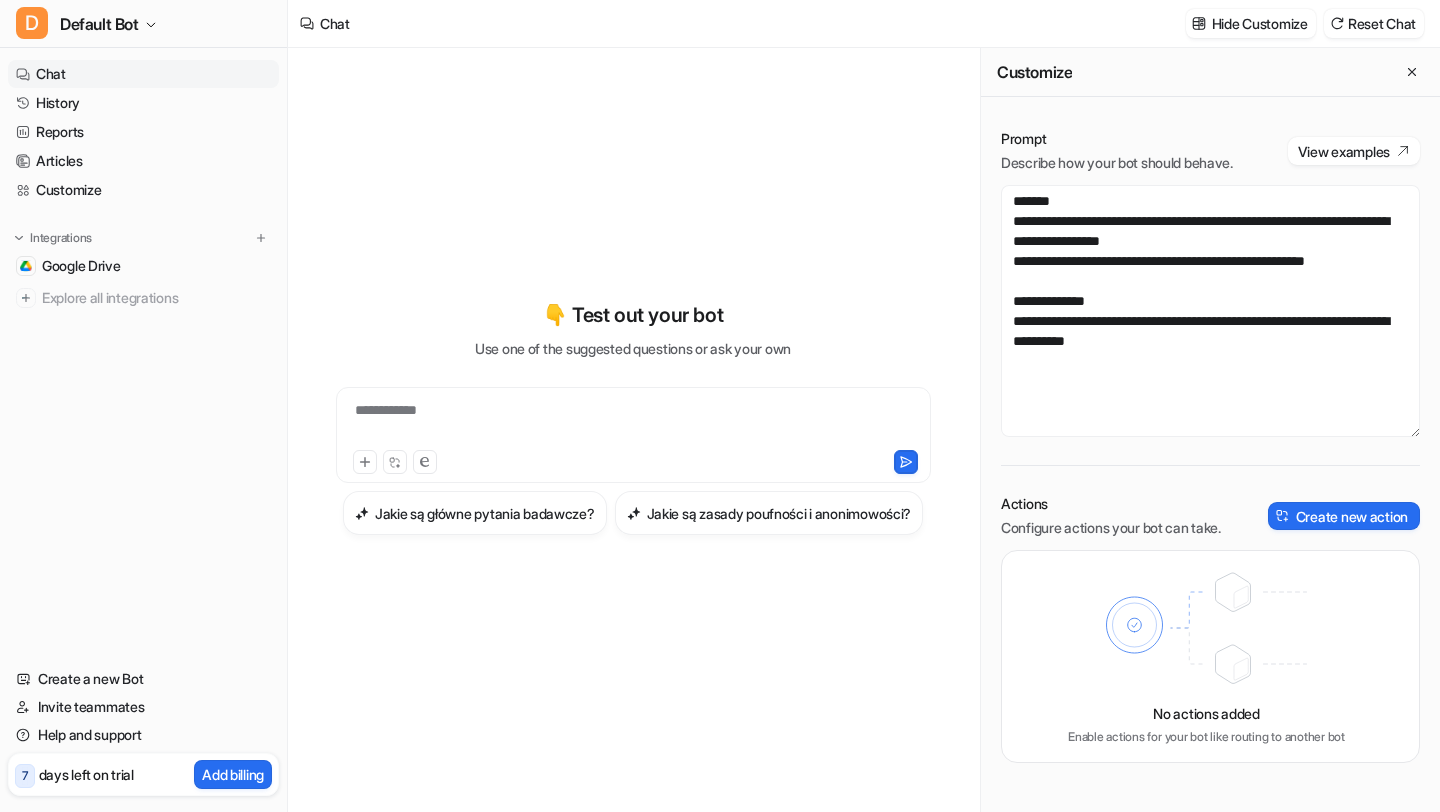 click on "**********" at bounding box center [633, 418] 